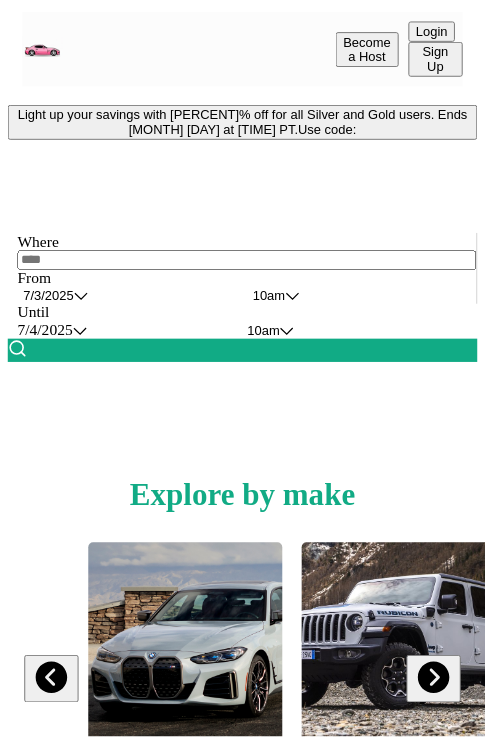 scroll, scrollTop: 0, scrollLeft: 0, axis: both 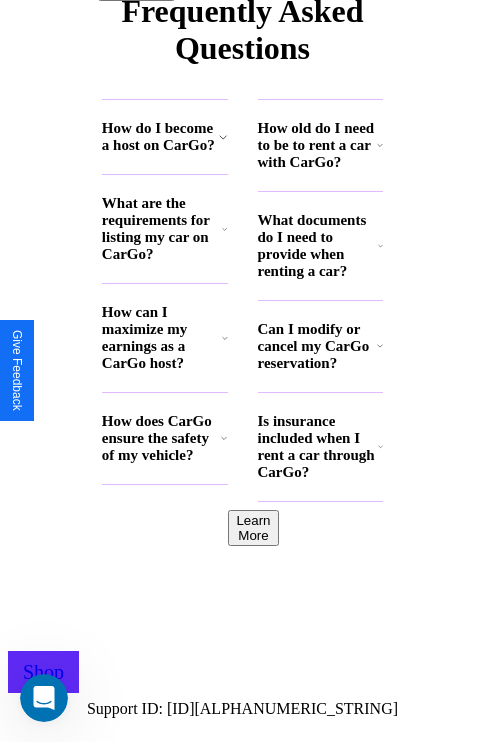 click on "How can I maximize my earnings as a CarGo host?" at bounding box center (160, 137) 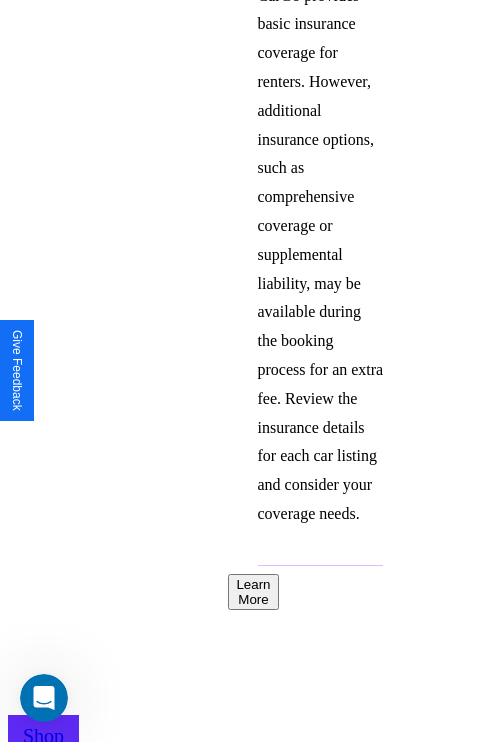 scroll, scrollTop: 308, scrollLeft: 0, axis: vertical 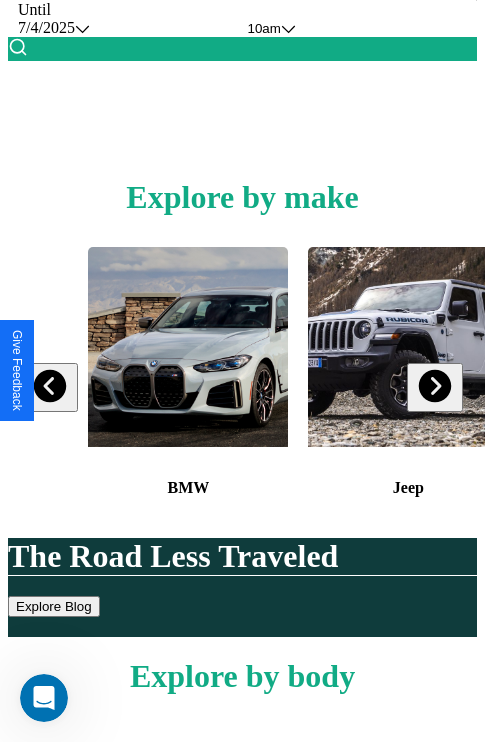 click at bounding box center [50, 386] 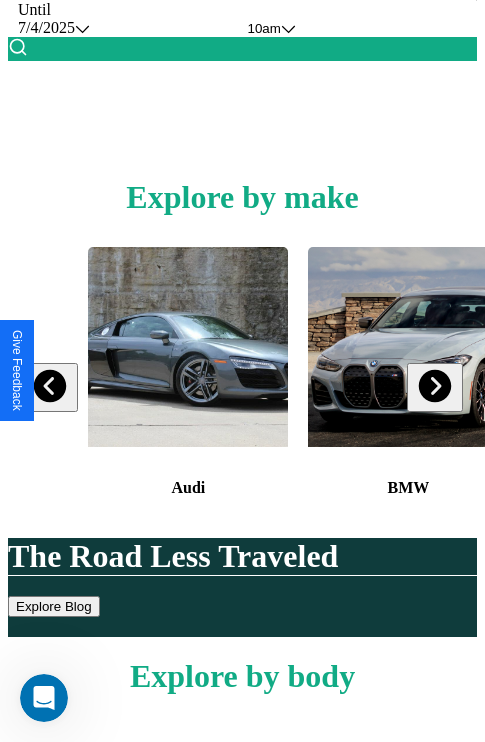click at bounding box center (50, 386) 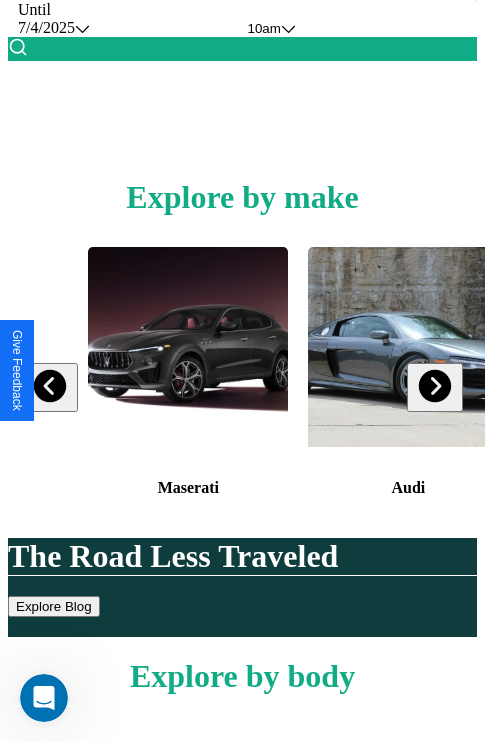 click at bounding box center (434, 386) 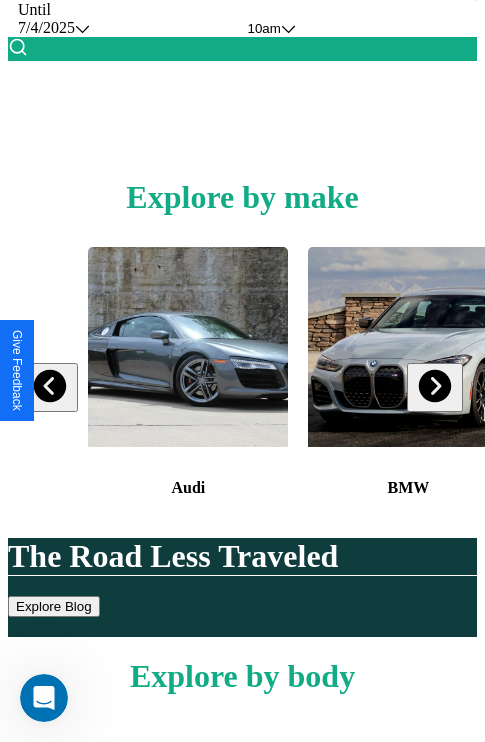 click at bounding box center (434, 386) 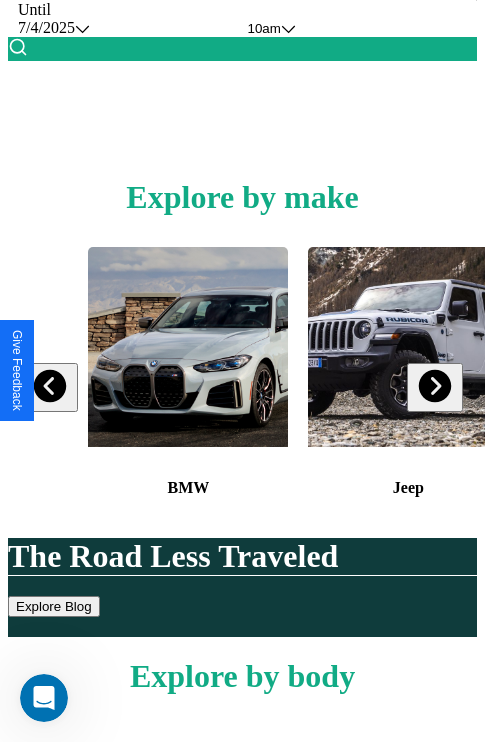 click at bounding box center (408, 347) 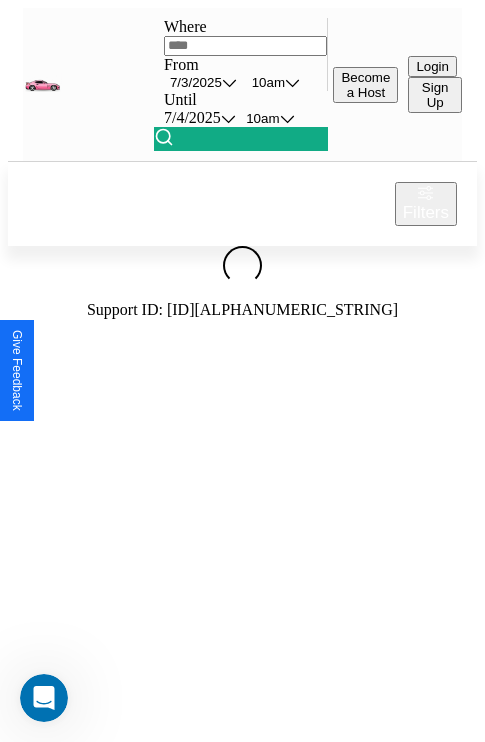 scroll, scrollTop: 0, scrollLeft: 0, axis: both 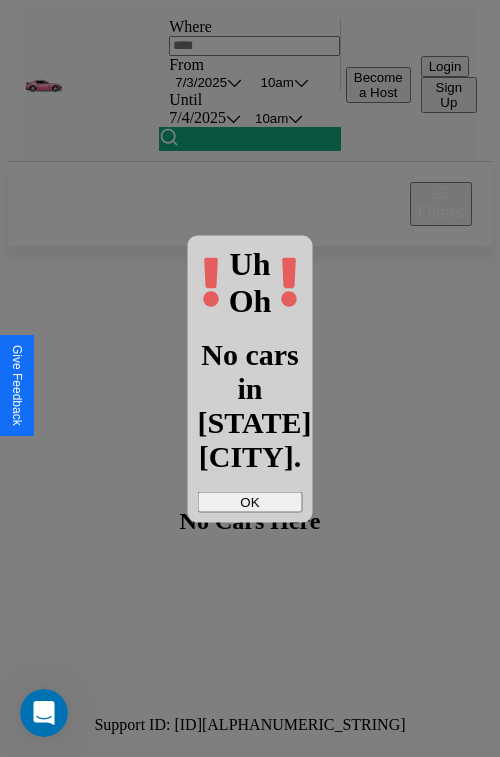 click on "OK" at bounding box center [250, 501] 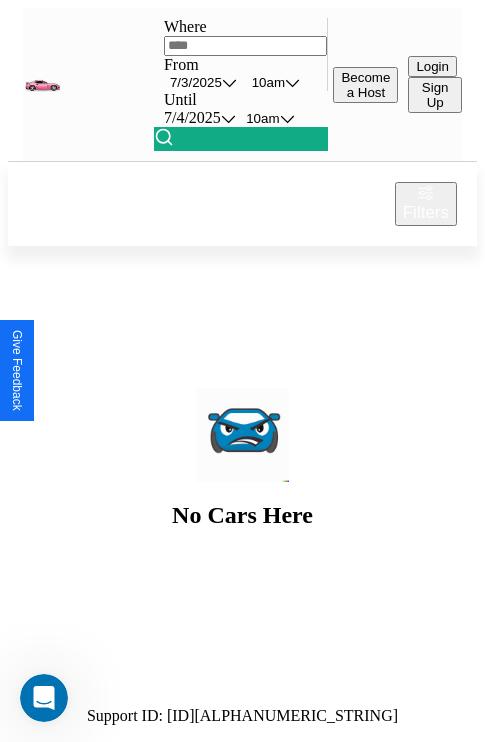 click at bounding box center [246, 46] 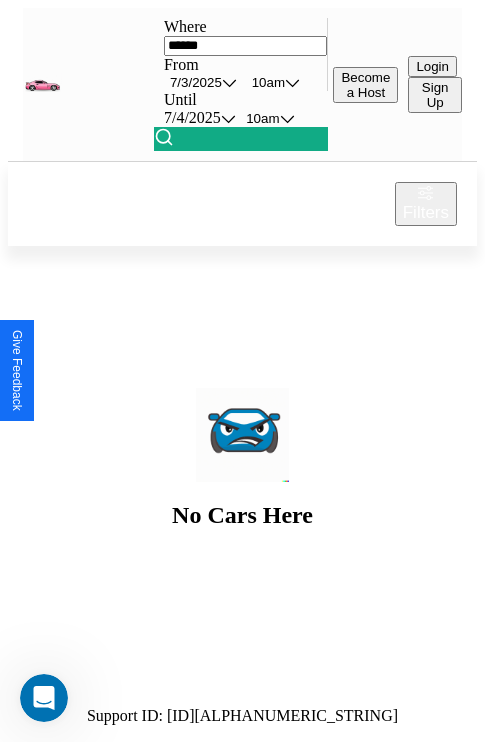 type on "******" 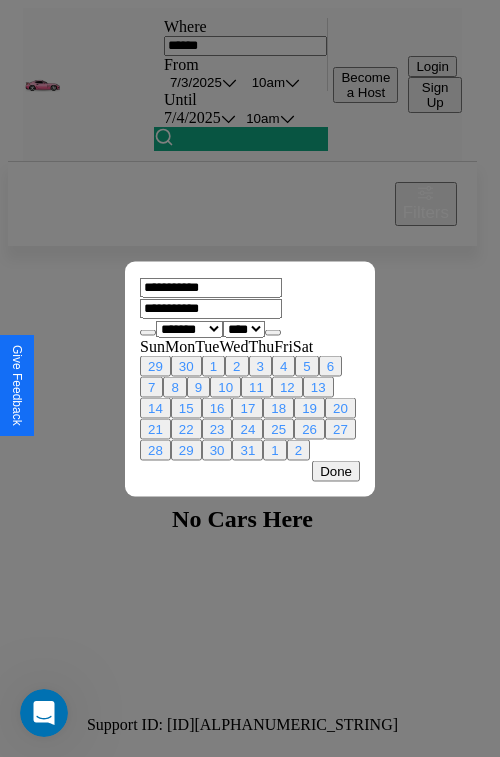 click on "******* ******** ***** ***** *** **** **** ****** ********* ******* ******** ********" at bounding box center (189, 328) 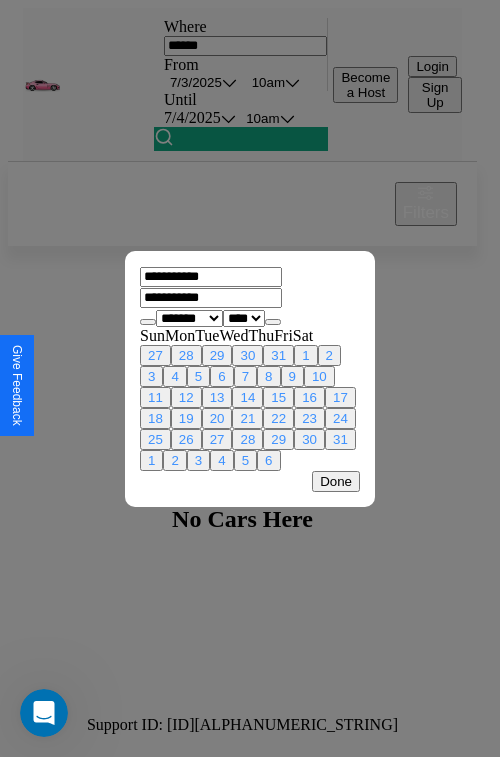 click on "19" at bounding box center (186, 418) 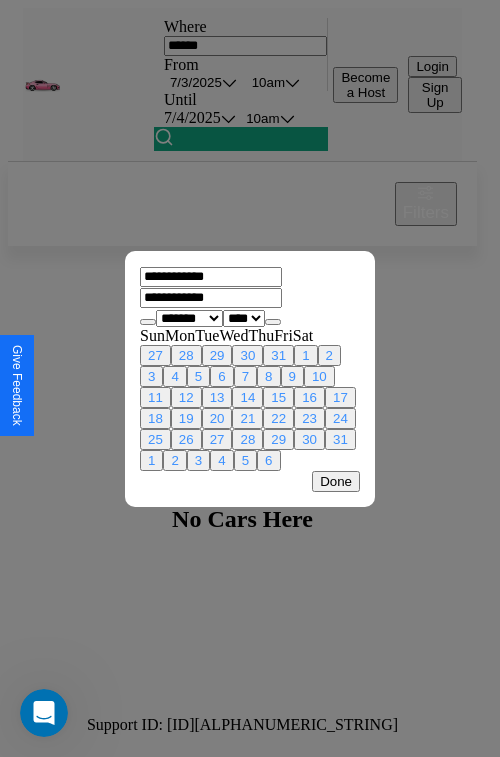 click on "24" at bounding box center (340, 418) 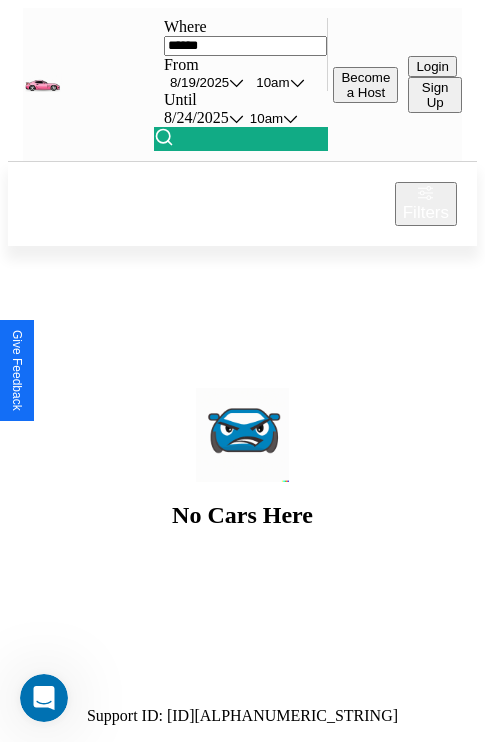click on "10am" at bounding box center (272, 82) 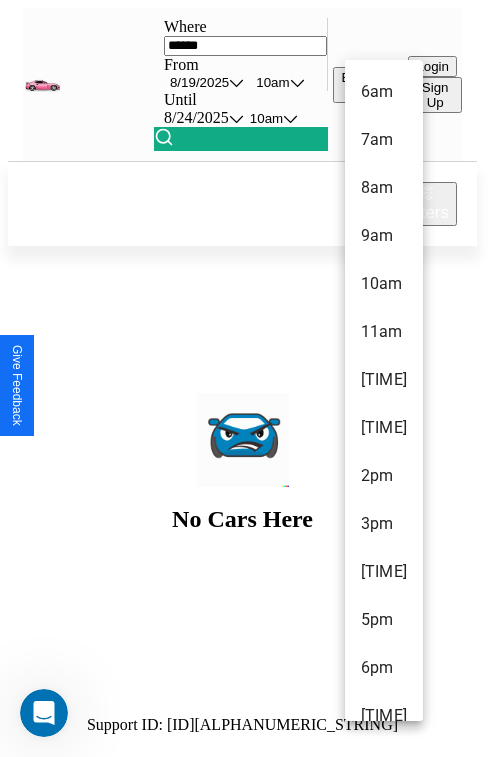 click on "5pm" at bounding box center [384, 620] 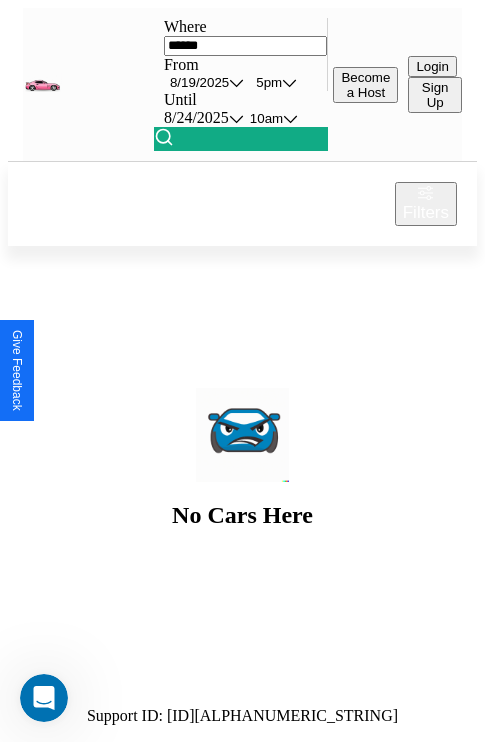 click at bounding box center [164, 137] 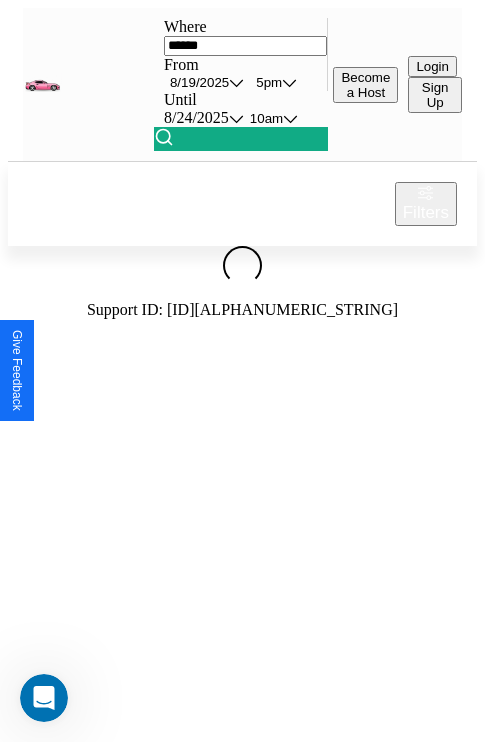 scroll, scrollTop: 0, scrollLeft: 177, axis: horizontal 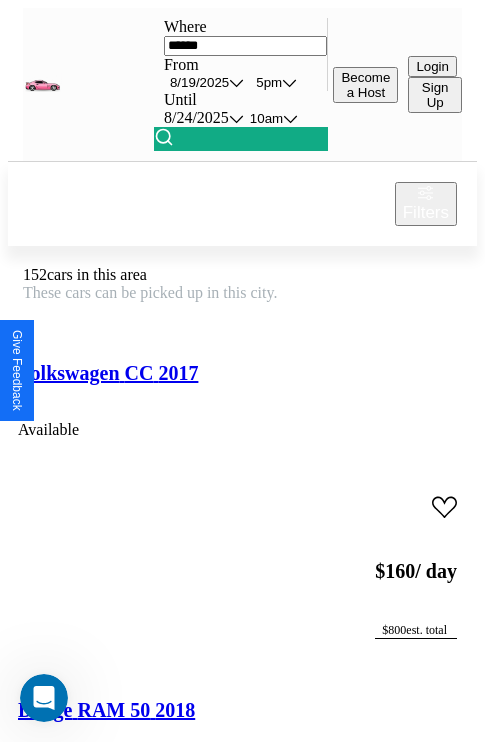 click on "Filters" at bounding box center (426, 213) 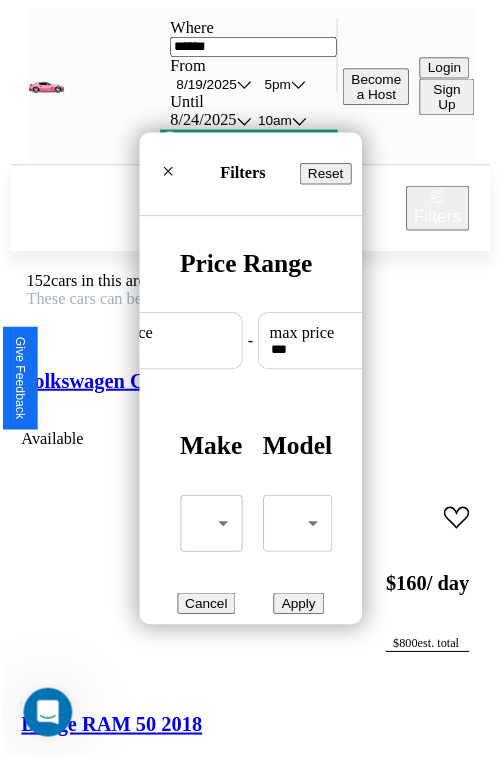 scroll, scrollTop: 59, scrollLeft: 0, axis: vertical 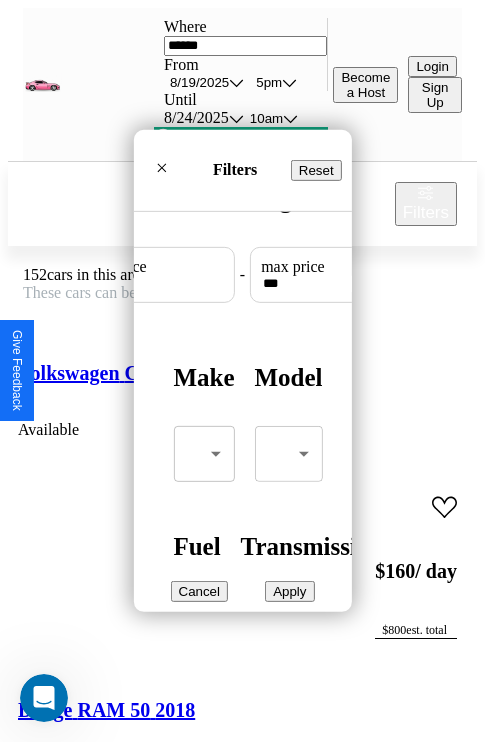 click on "CarGo Where ****** From [MONTH] [DAY] [YEAR] [TIME] Until [MONTH] [DAY] [YEAR] [TIME] Become a Host Login Sign Up Warsaw Filters [NUMBER] cars in this area These cars can be picked up in this city. Volkswagen CC [YEAR] Available $ [PRICE] / day $ [PRICE] est. total Dodge RAM 50 [YEAR] Available $ [PRICE] / day $ [PRICE] est. total Infiniti FX45 [YEAR] Unavailable $ [PRICE] / day $ [PRICE] est. total Infiniti FX37 [YEAR] Available $ [PRICE] / day $ [PRICE] est. total Infiniti G35 [YEAR] Available $ [PRICE] / day $ [PRICE] est. total Volvo 780 Series [YEAR] Available $ [PRICE] / day $ [PRICE] est. total Volkswagen Atlas Cross Sport [YEAR] Available $ [PRICE] / day $ [PRICE] est. total Lexus UX [YEAR] Available $ [PRICE] / day $ [PRICE] est. total Lexus LC [YEAR] Available $ [PRICE] / day $ [PRICE] est. total Toyota bZ4X [YEAR] Available $ [PRICE] / day $ [PRICE] est. total Aston Martin Rapide [YEAR] Available $ [PRICE] / day $ [PRICE] est. total Mazda B-Series [YEAR] Available $ [PRICE] / day $ [PRICE] est. total Ferrari 488 GTS [YEAR] Available $ [PRICE] / day $ [PRICE] est. total Mazda" at bounding box center [242, 25802] 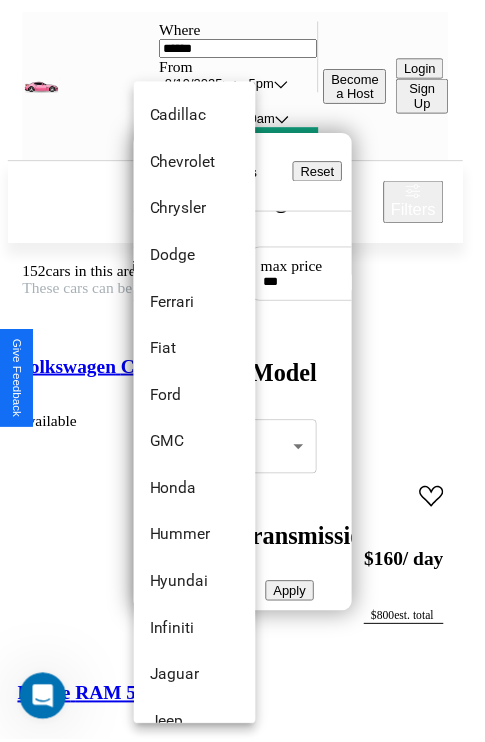 scroll, scrollTop: 662, scrollLeft: 0, axis: vertical 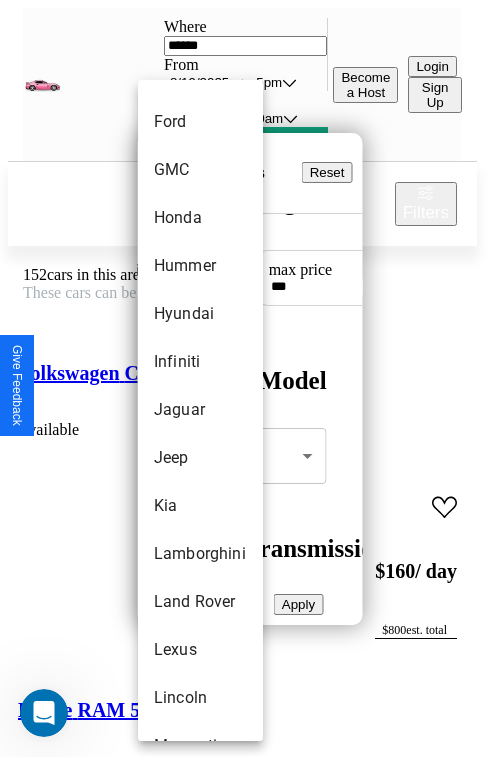 click on "Jaguar" at bounding box center (200, 410) 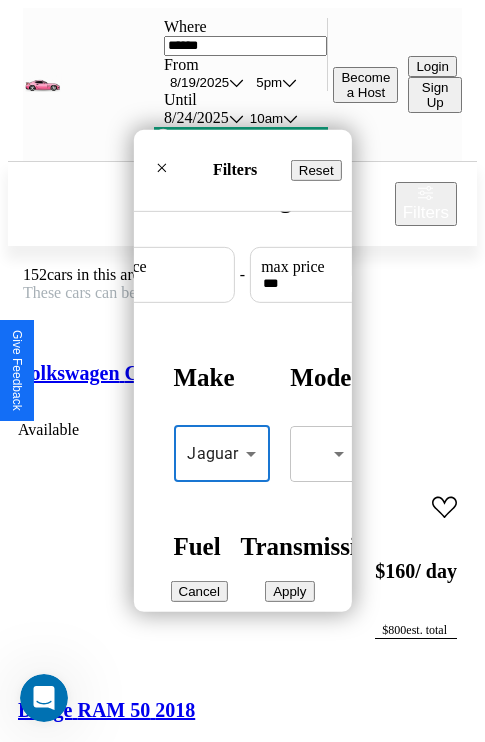 click on "Apply" at bounding box center (289, 591) 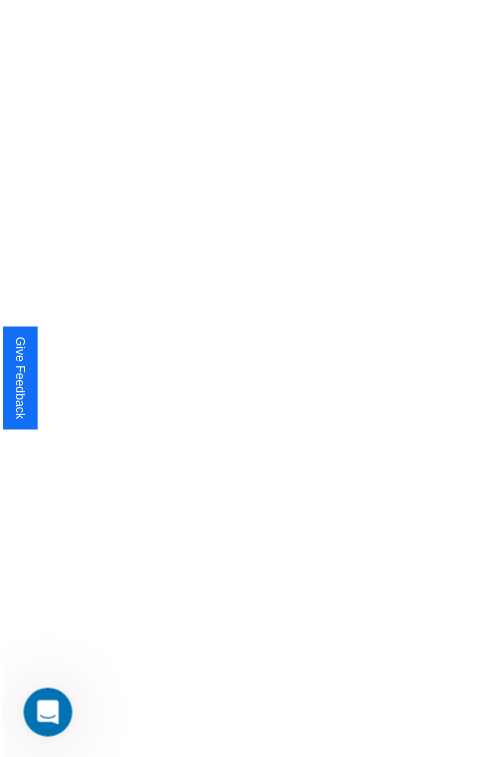scroll, scrollTop: 0, scrollLeft: 0, axis: both 